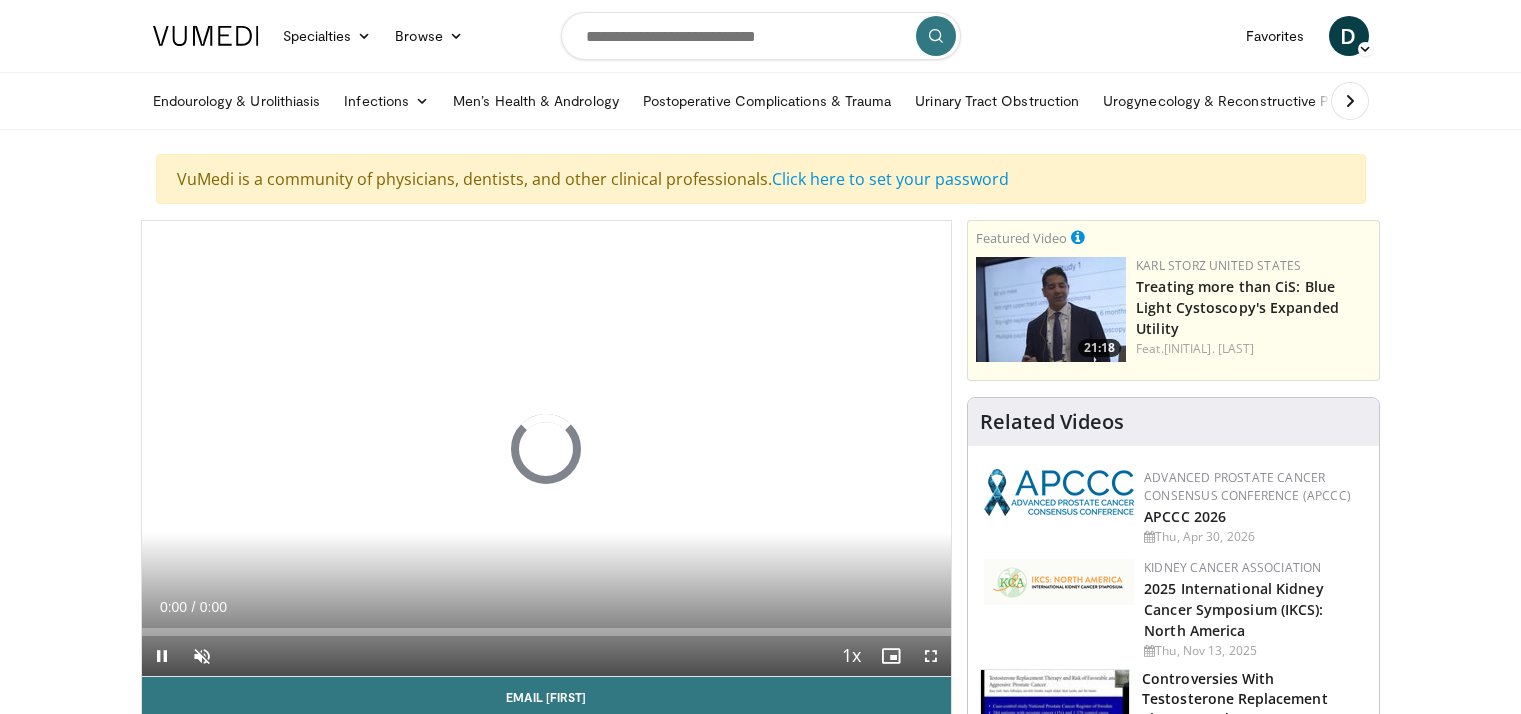 scroll, scrollTop: 188, scrollLeft: 0, axis: vertical 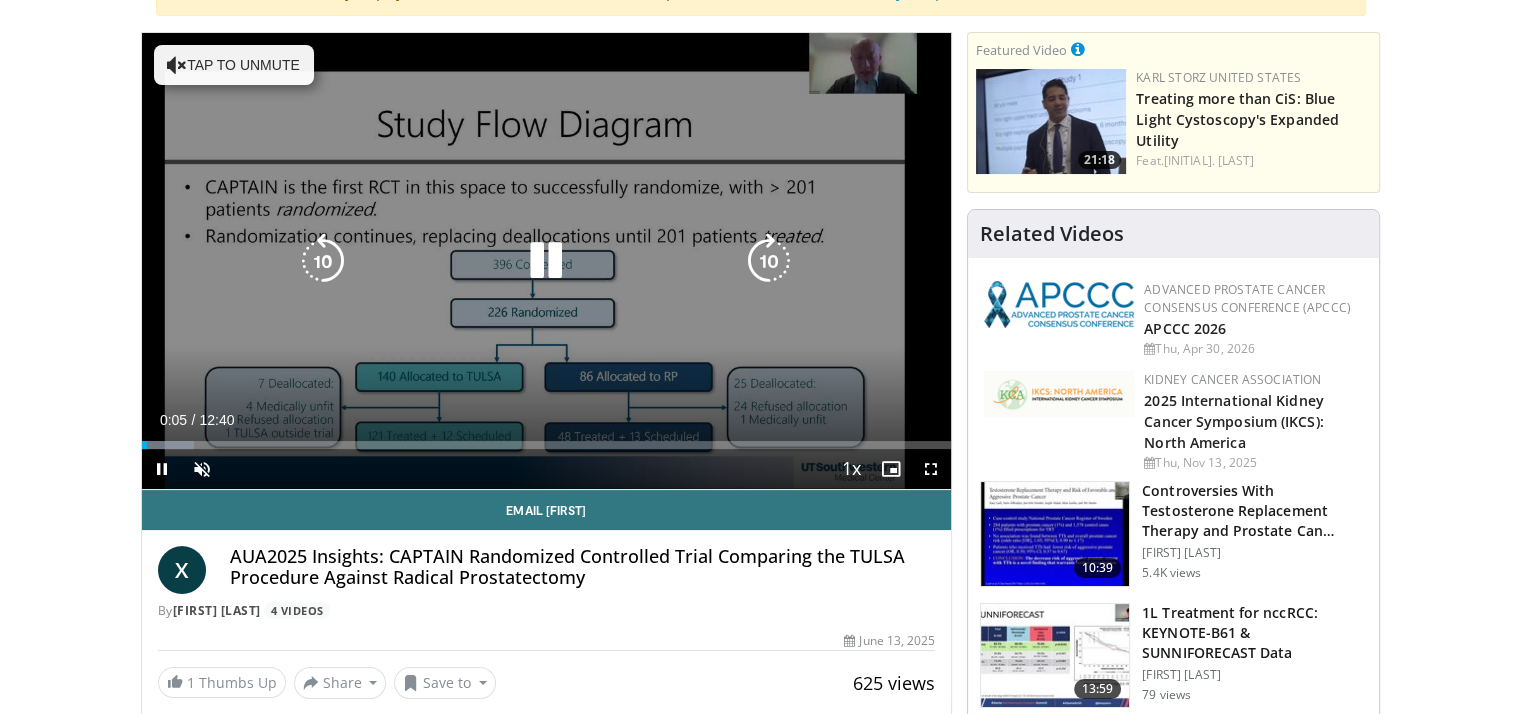click on "Tap to unmute" at bounding box center (234, 65) 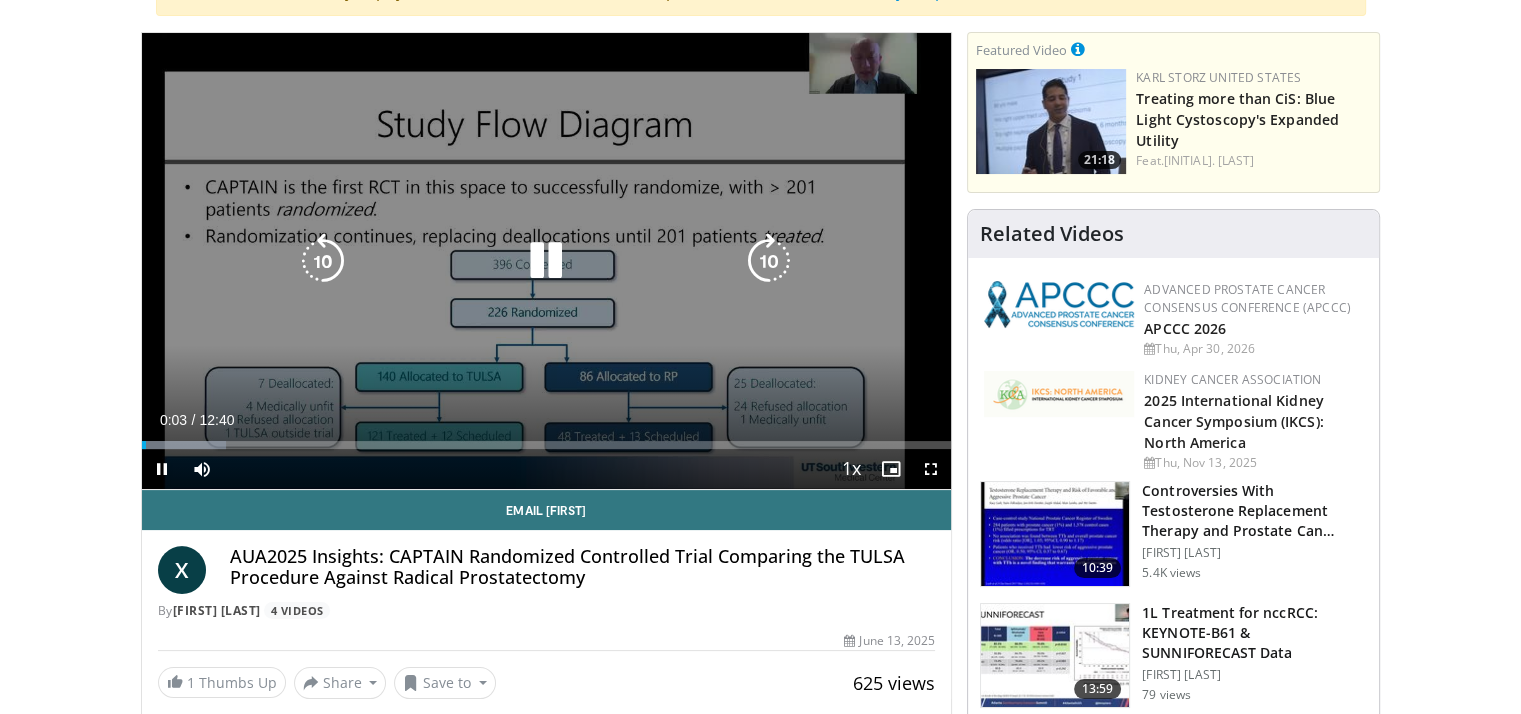 click at bounding box center (546, 261) 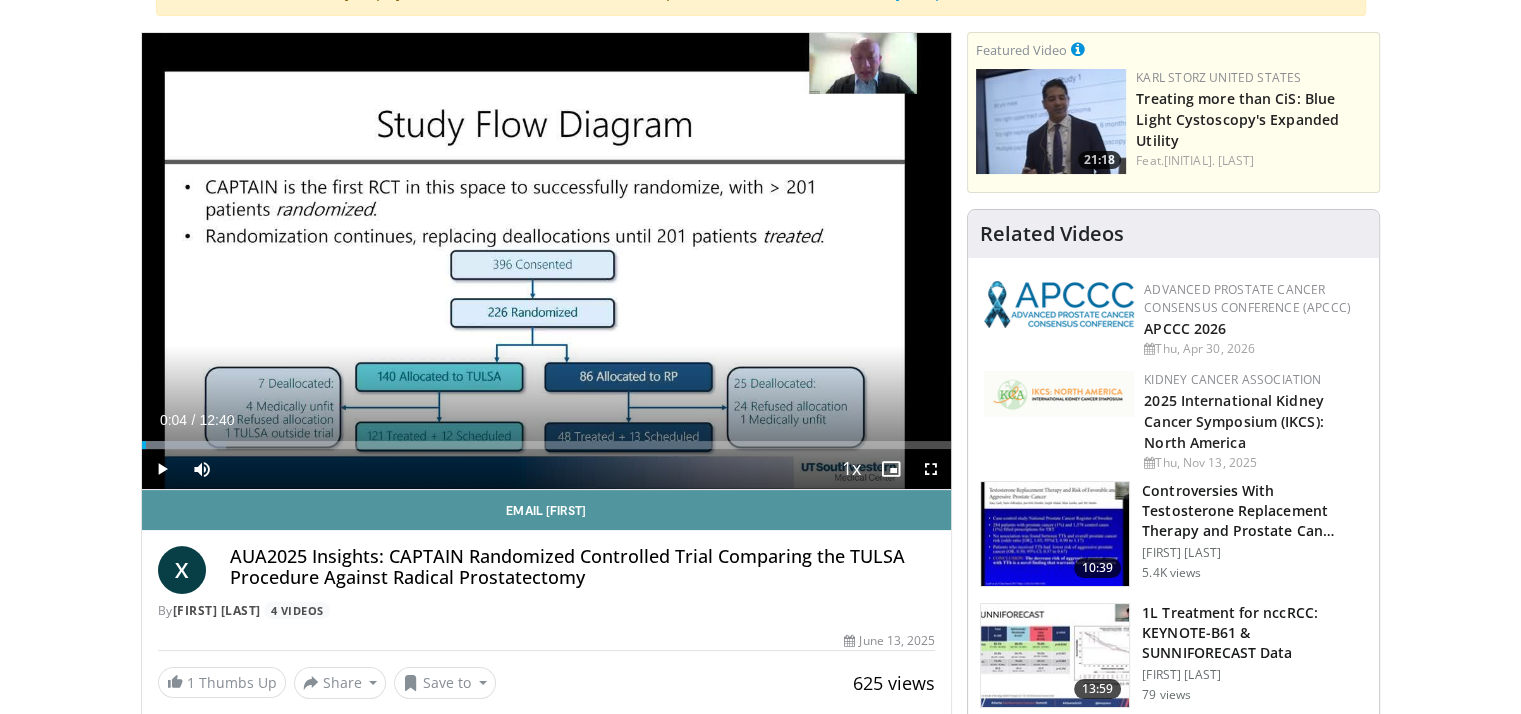 click on "Email
[FIRST]" at bounding box center [547, 510] 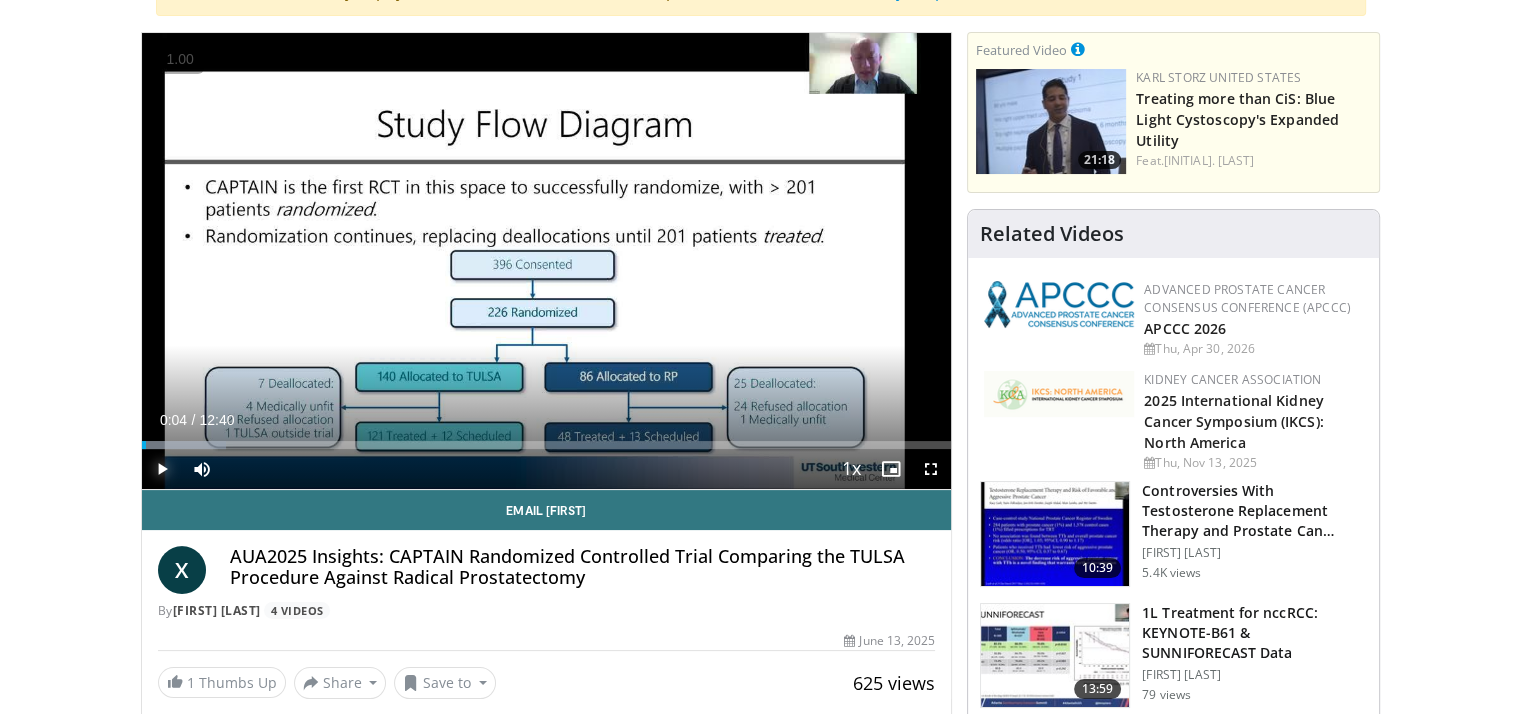 click at bounding box center (162, 469) 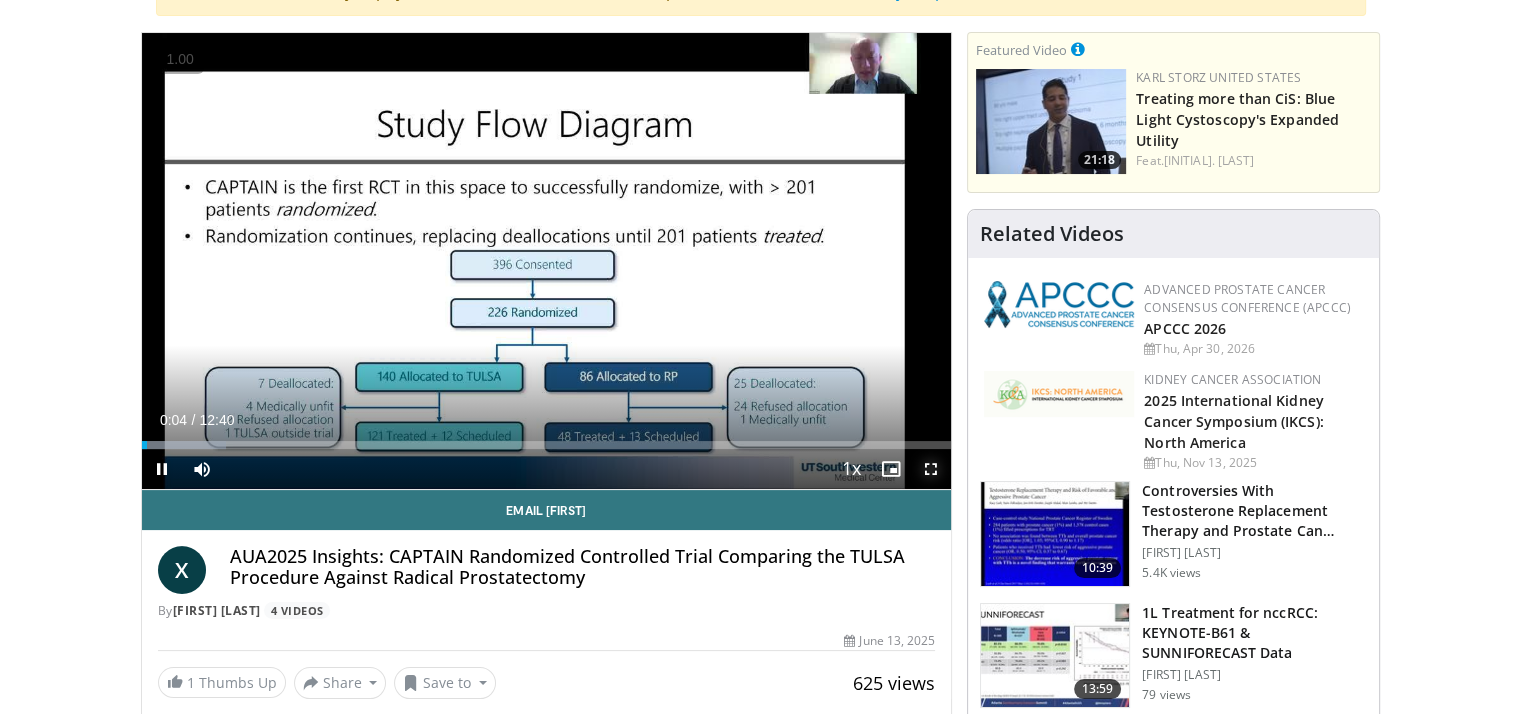 click at bounding box center (931, 469) 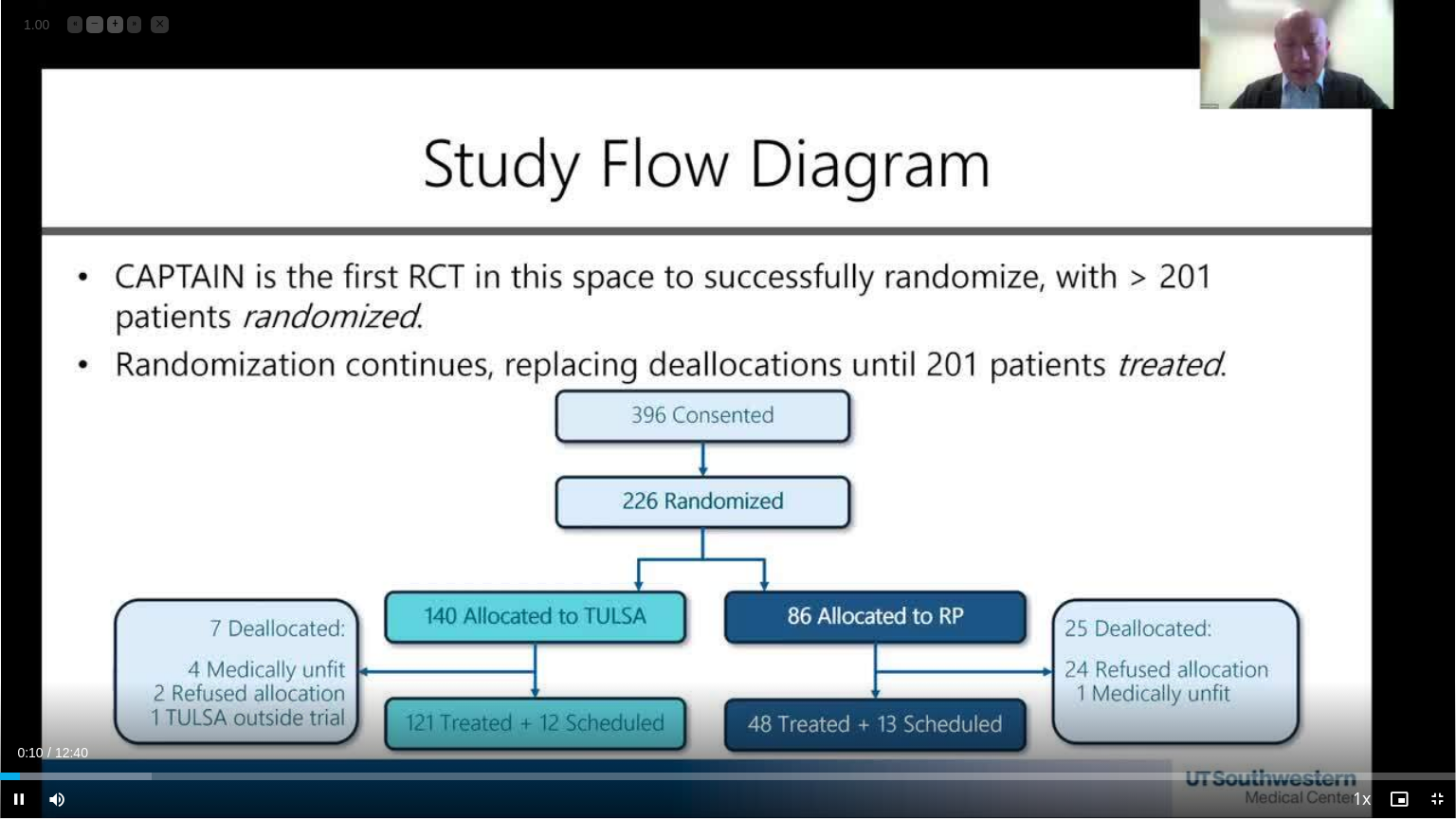click on "1.00" at bounding box center [36, 26] 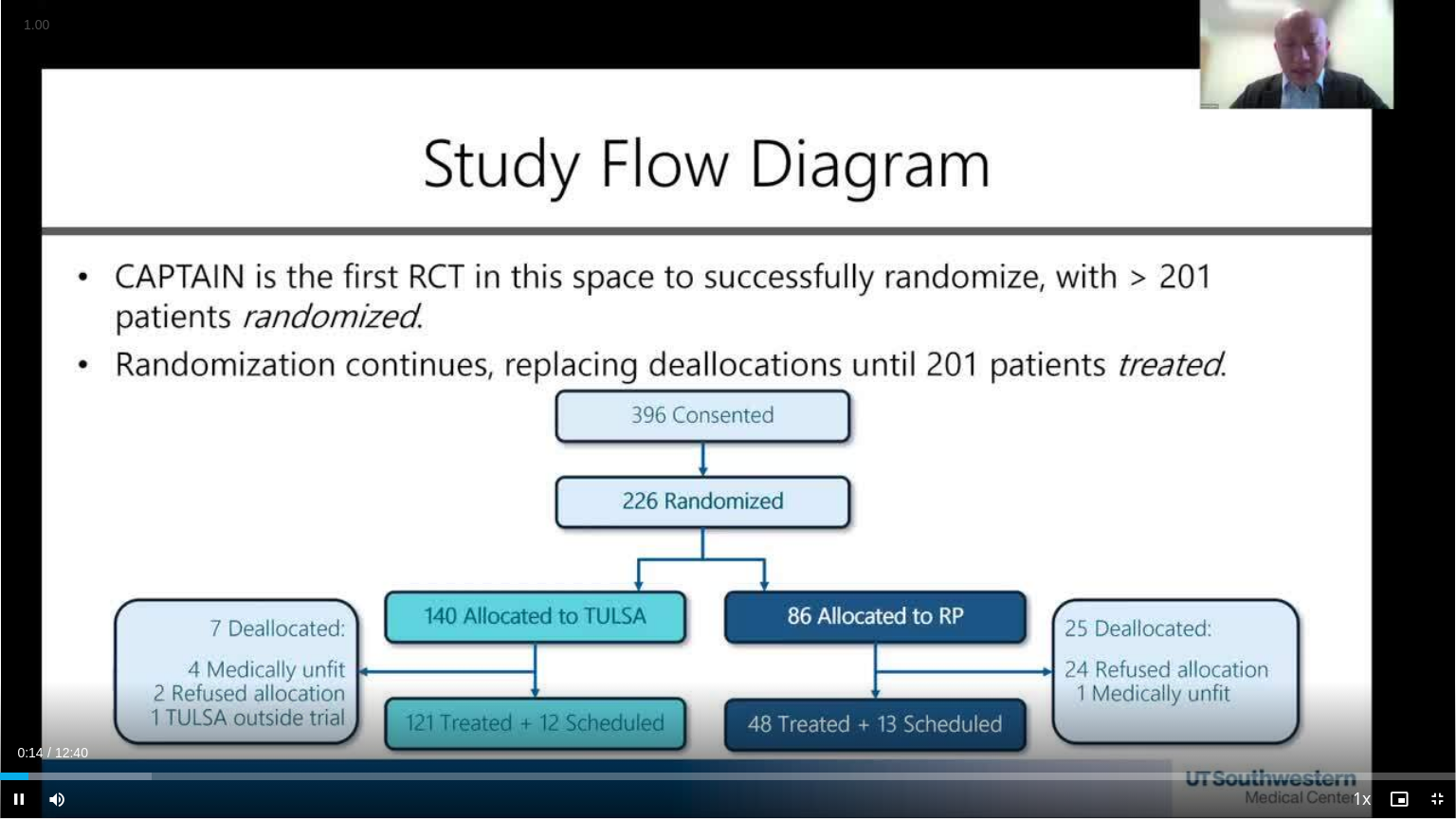 click on "+" at bounding box center (0, 0) 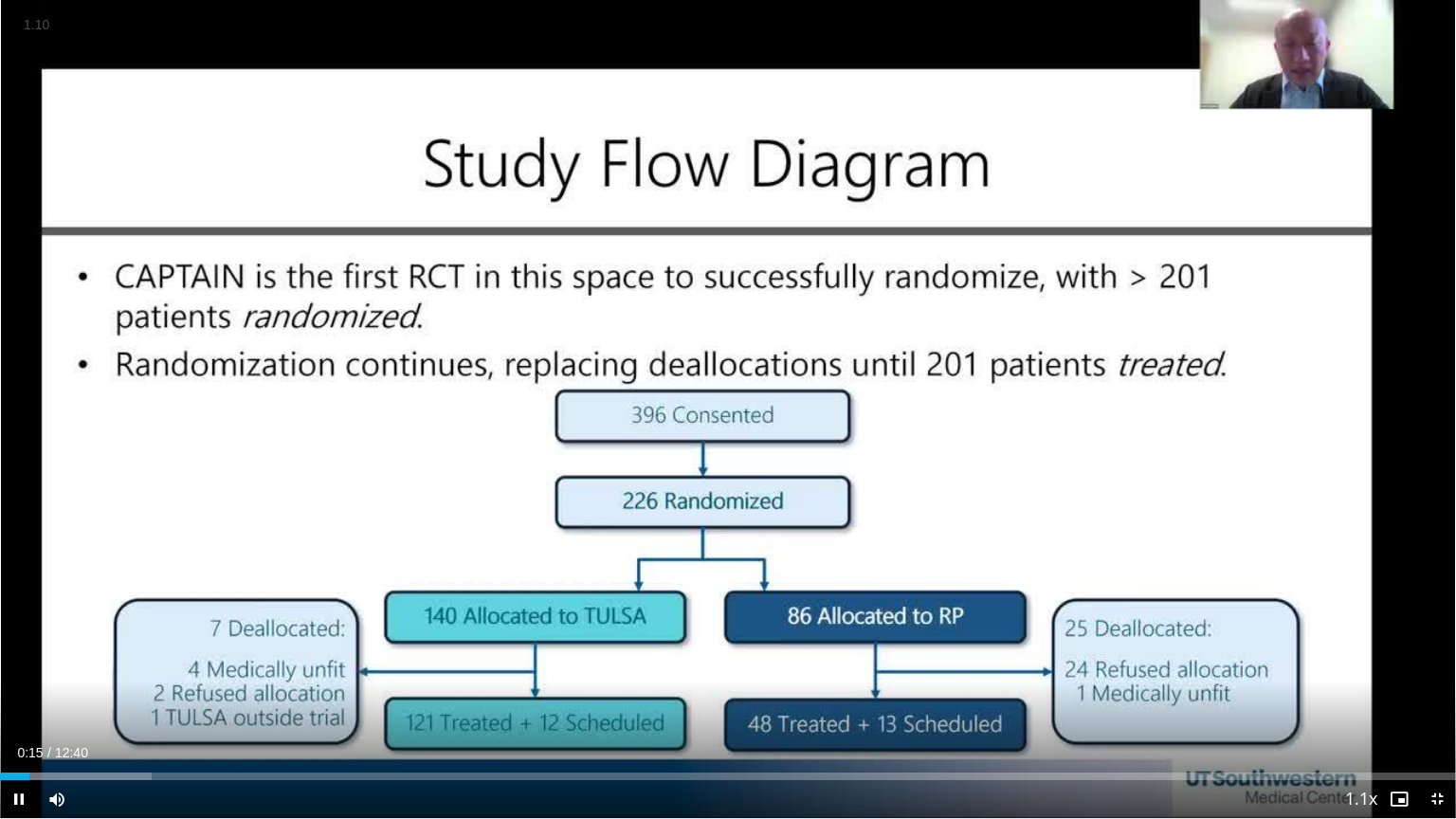 click on "+" at bounding box center [0, 0] 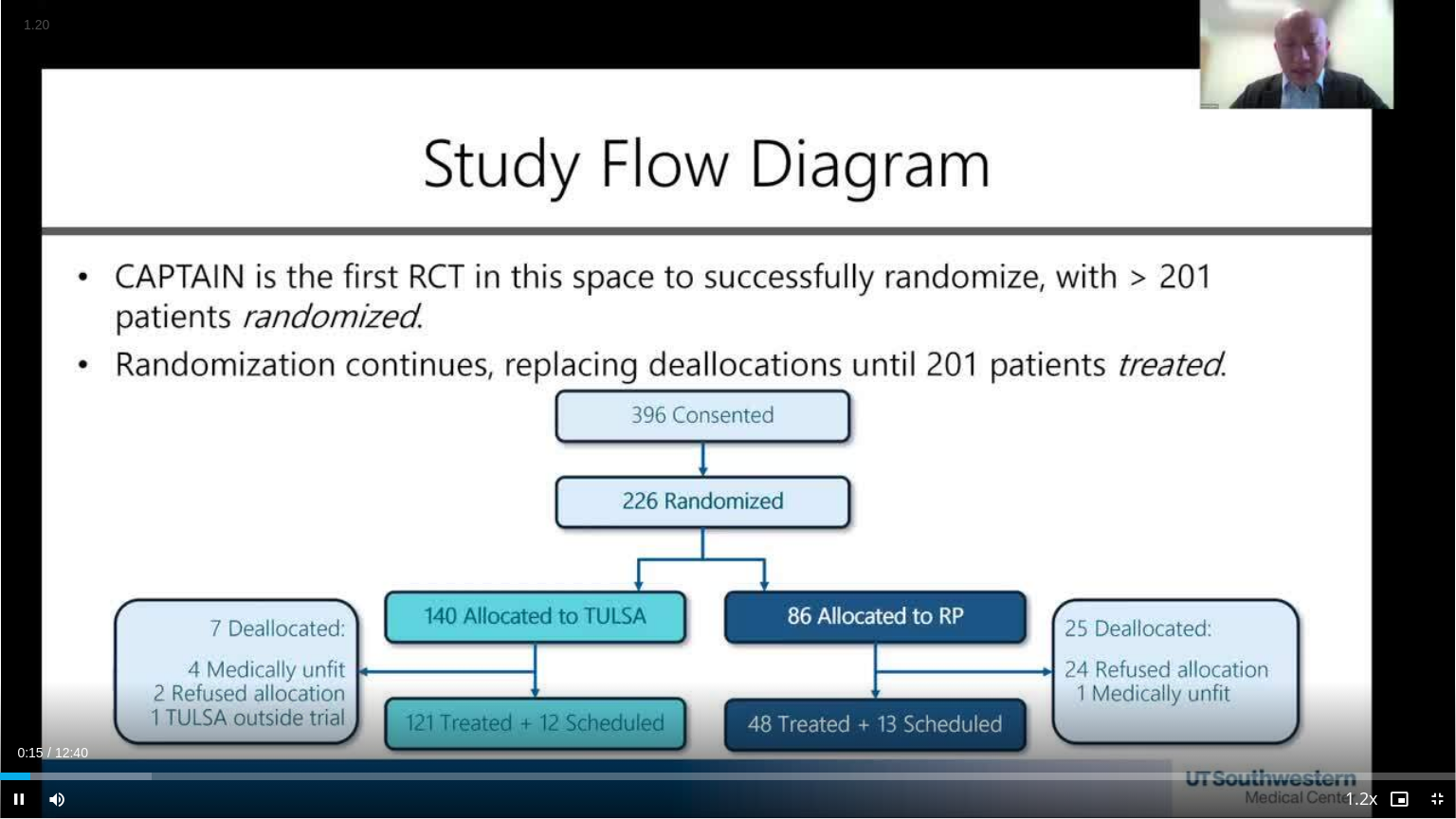 click on "+" at bounding box center (0, 0) 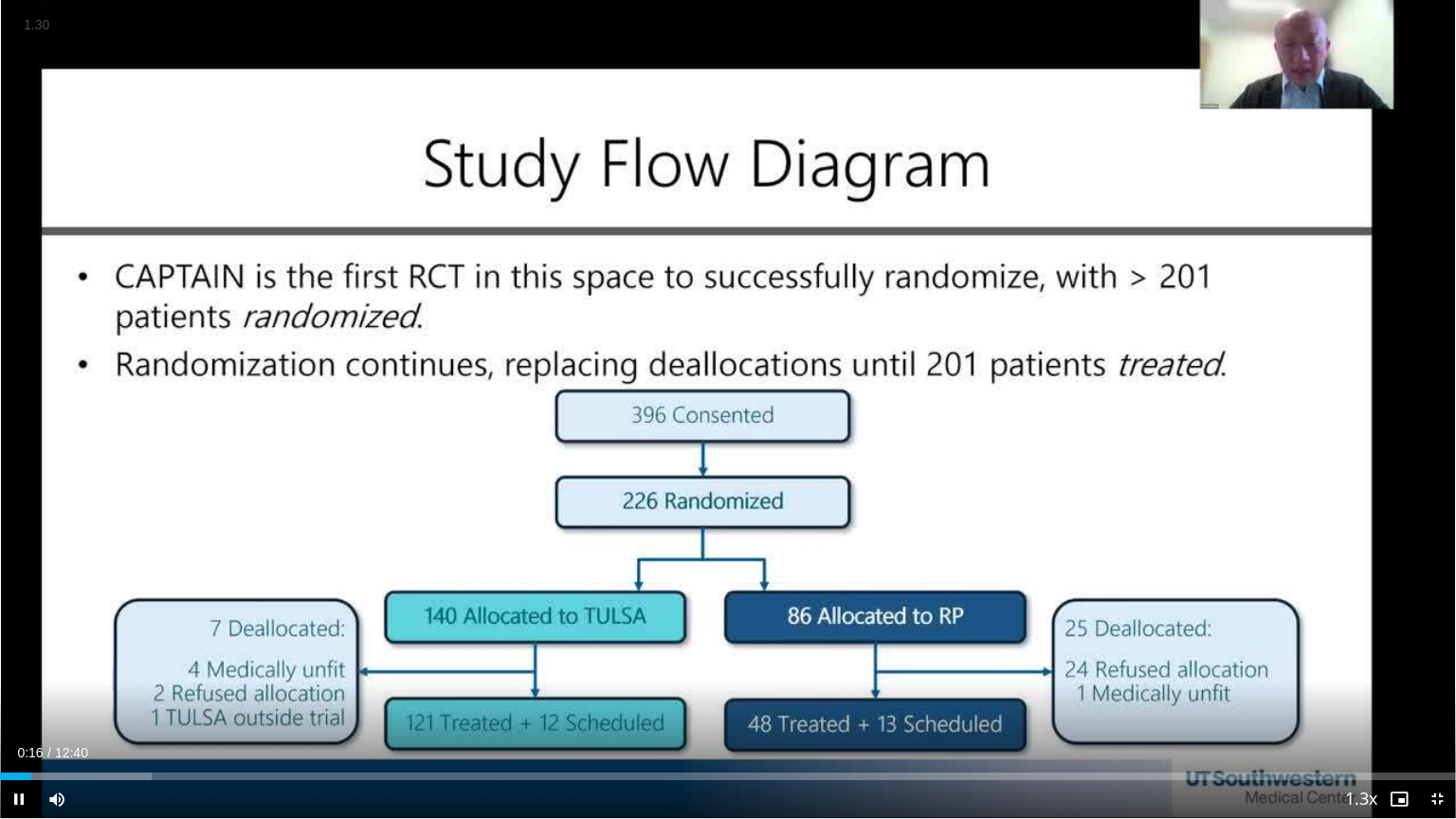 click on "+" at bounding box center (0, 0) 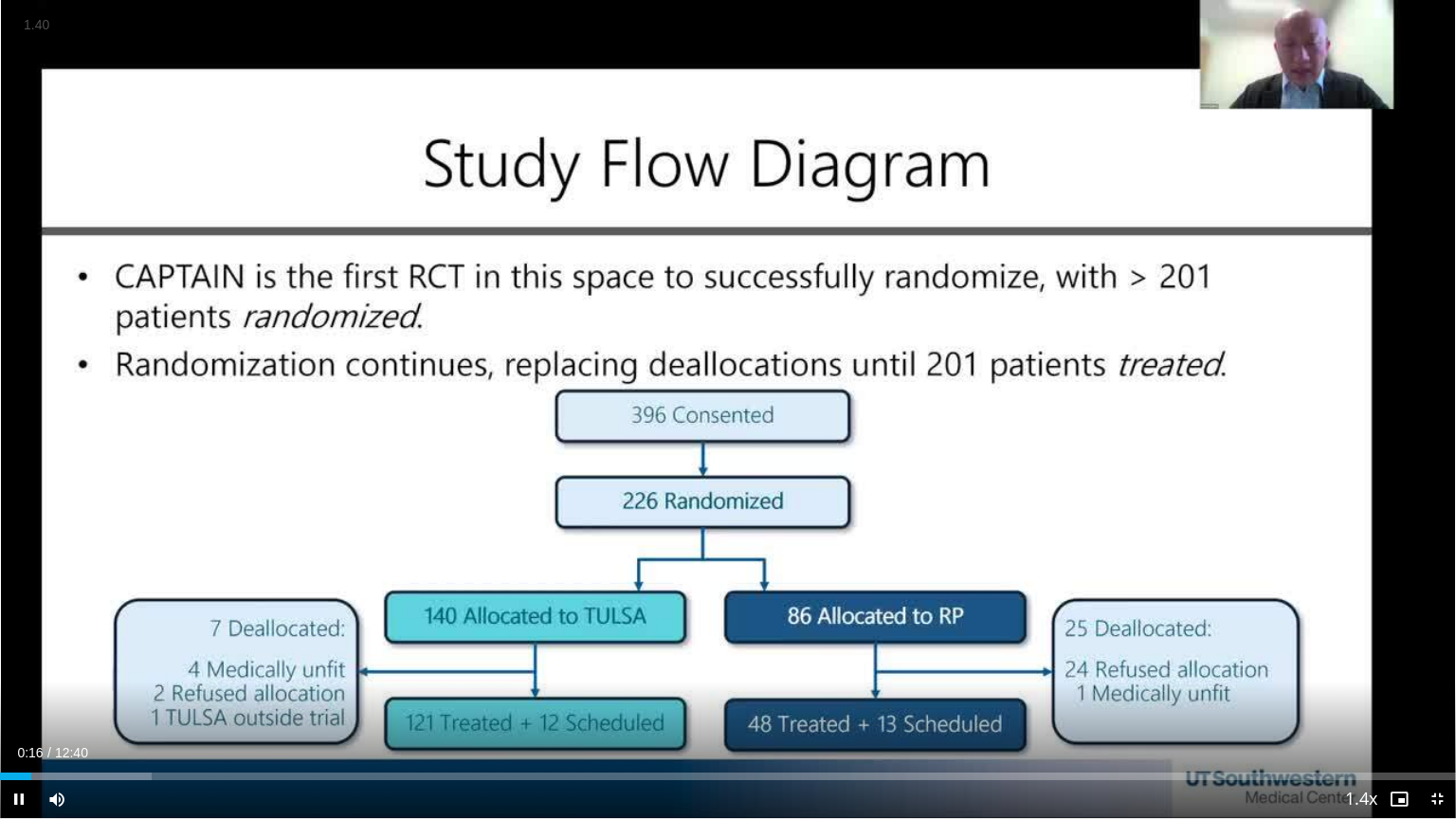click on "+" at bounding box center (0, 0) 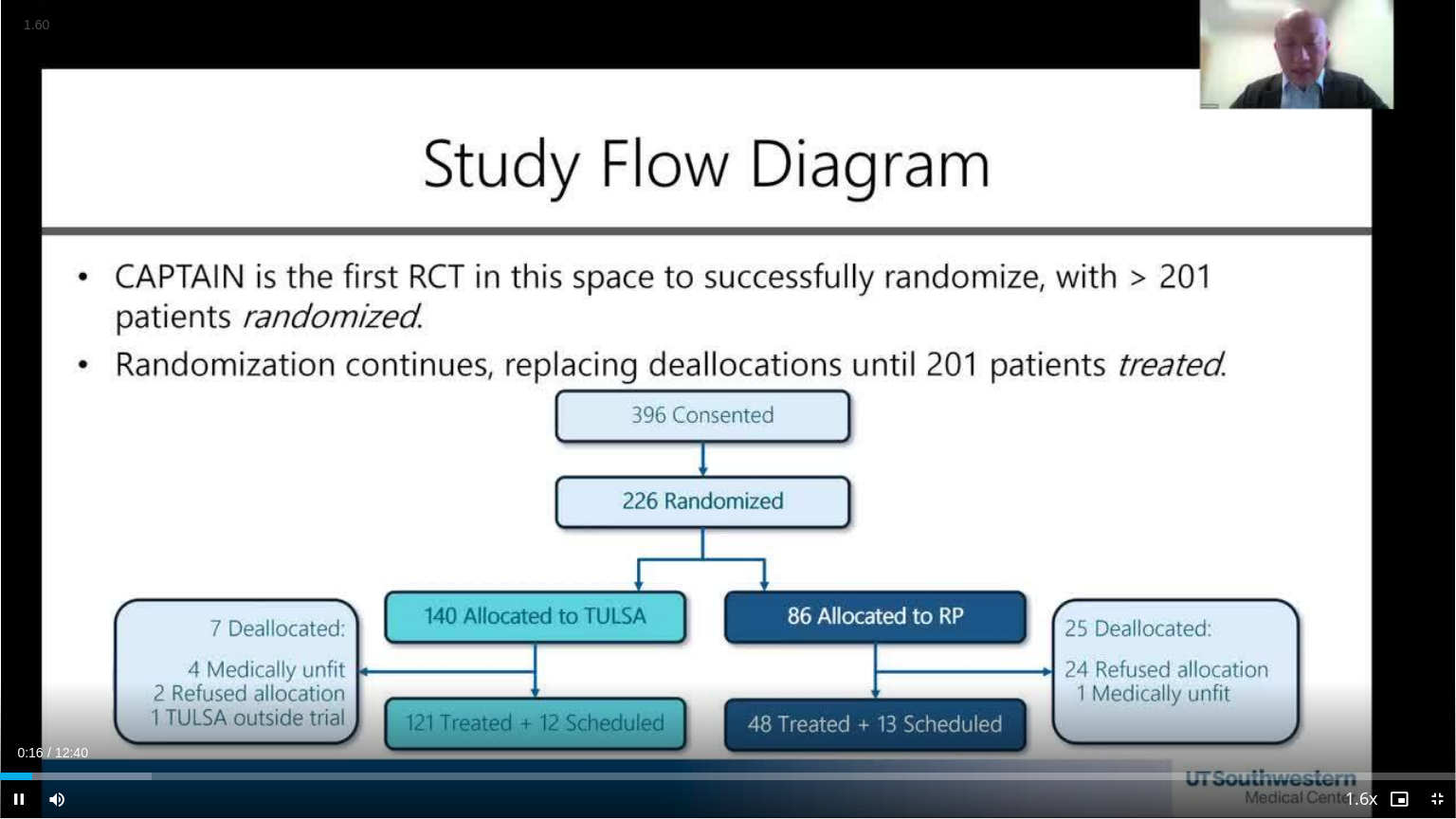 click on "+" at bounding box center (0, 0) 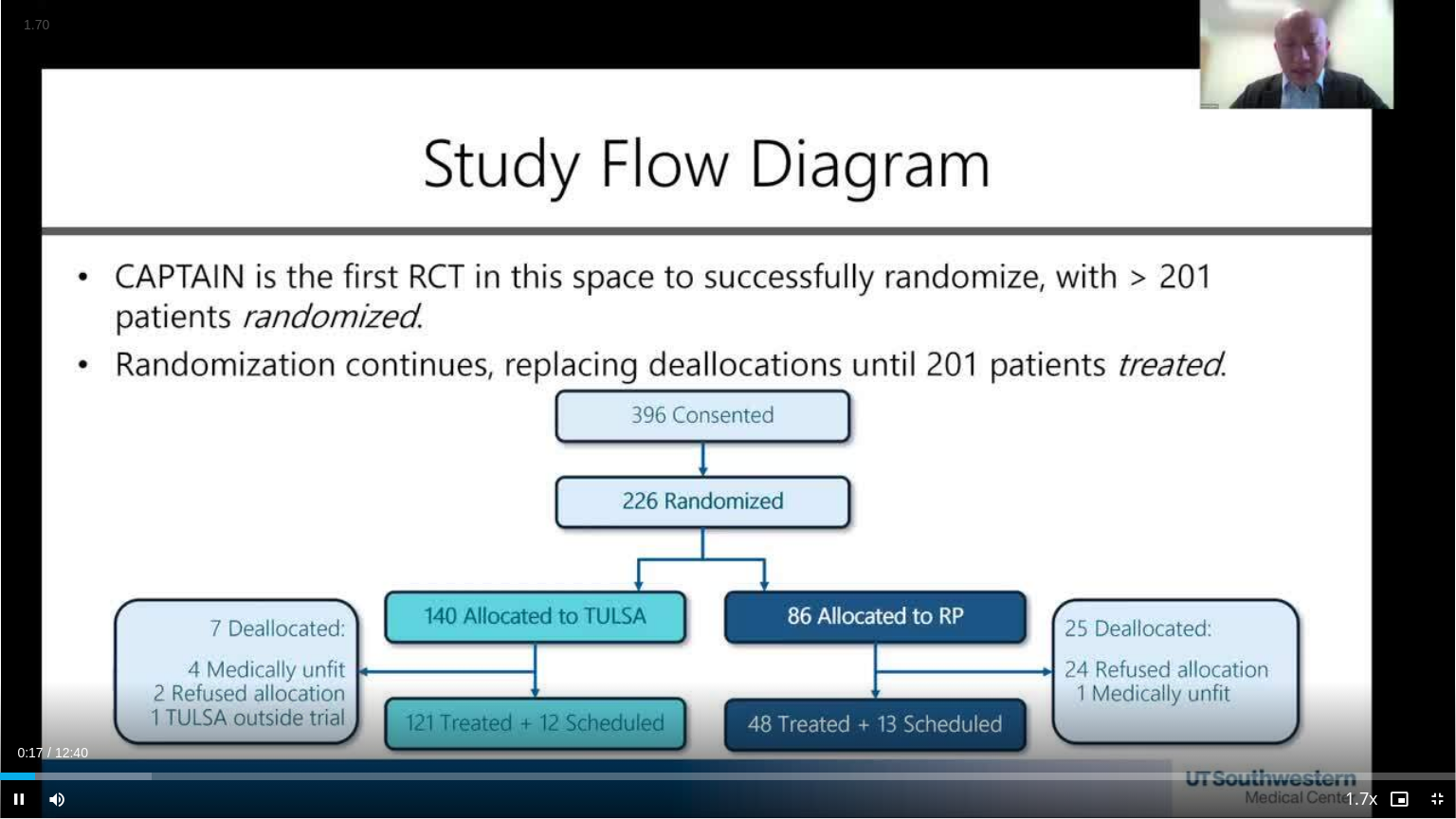 click on "+" at bounding box center (0, 0) 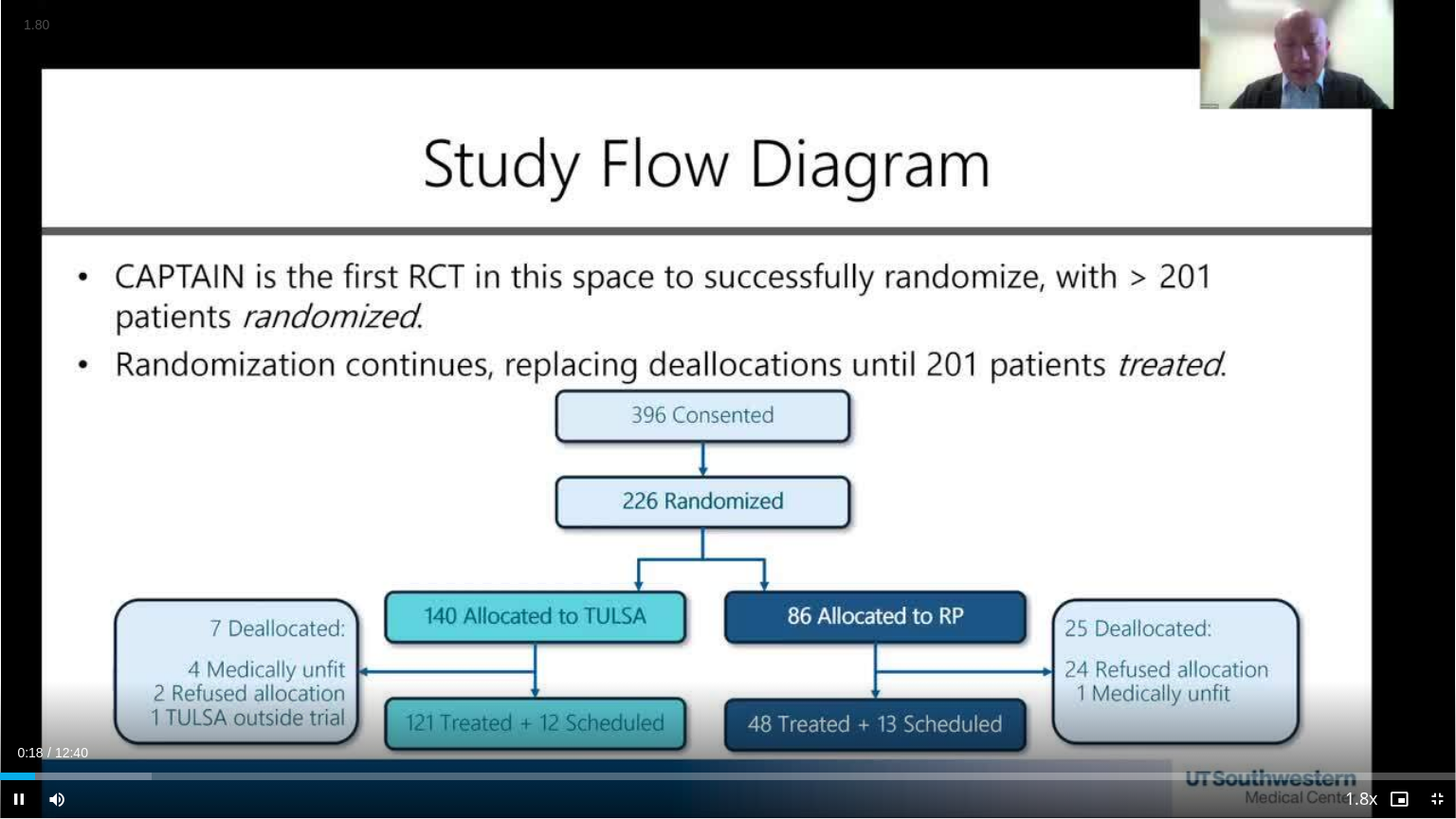 click on "+" at bounding box center (0, 0) 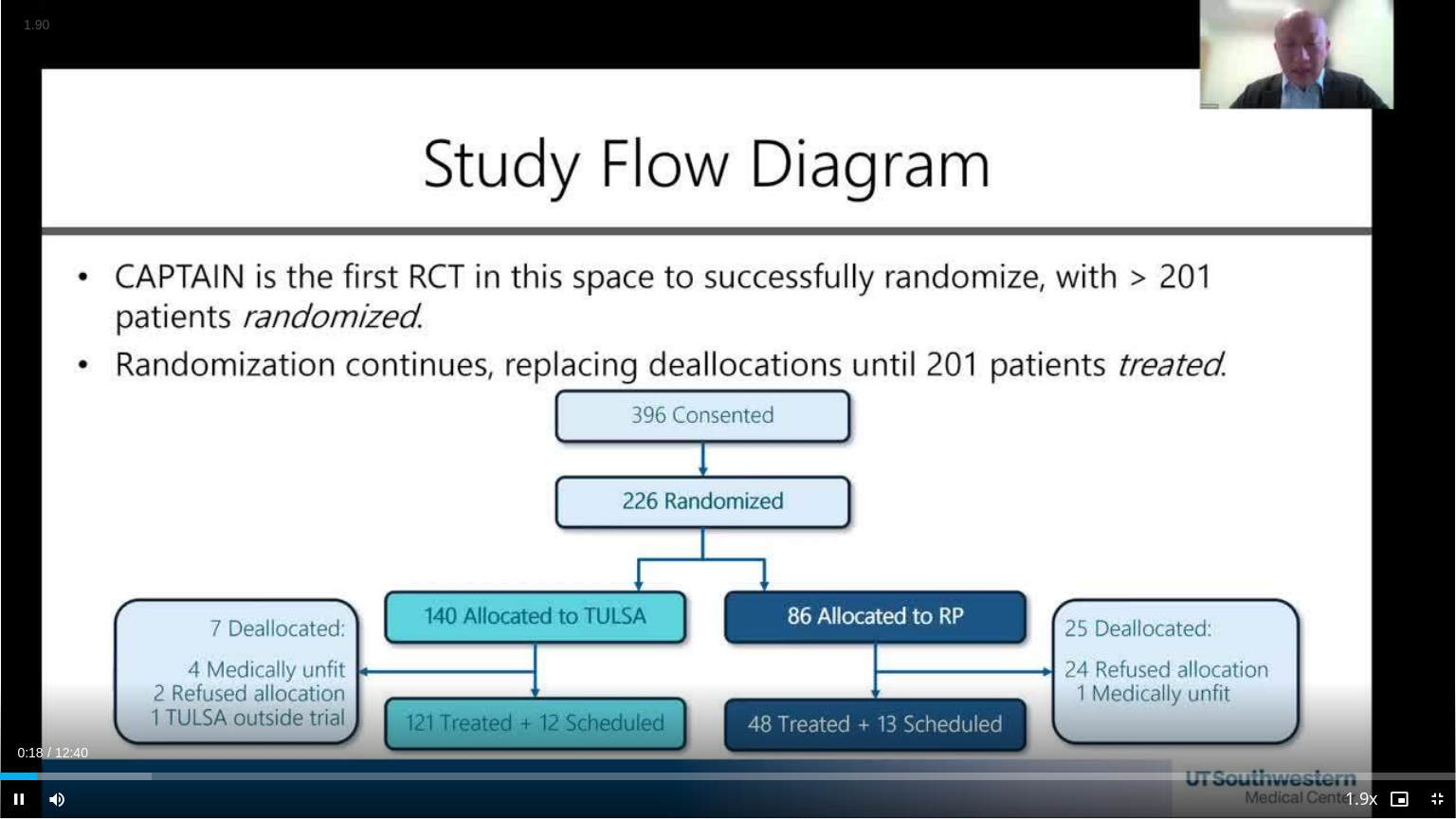 click on "+" at bounding box center [0, 0] 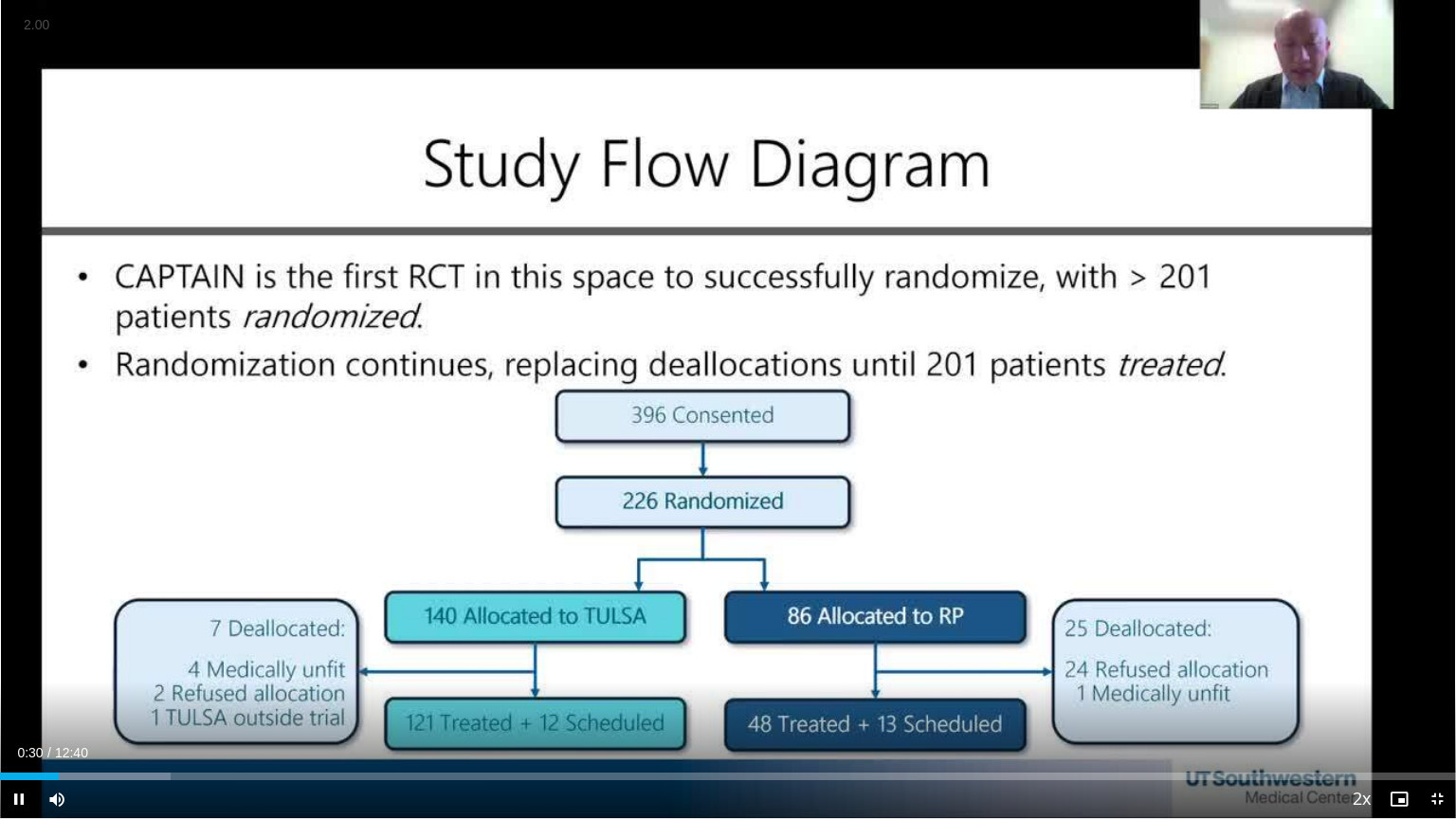 click on "−" at bounding box center [0, 0] 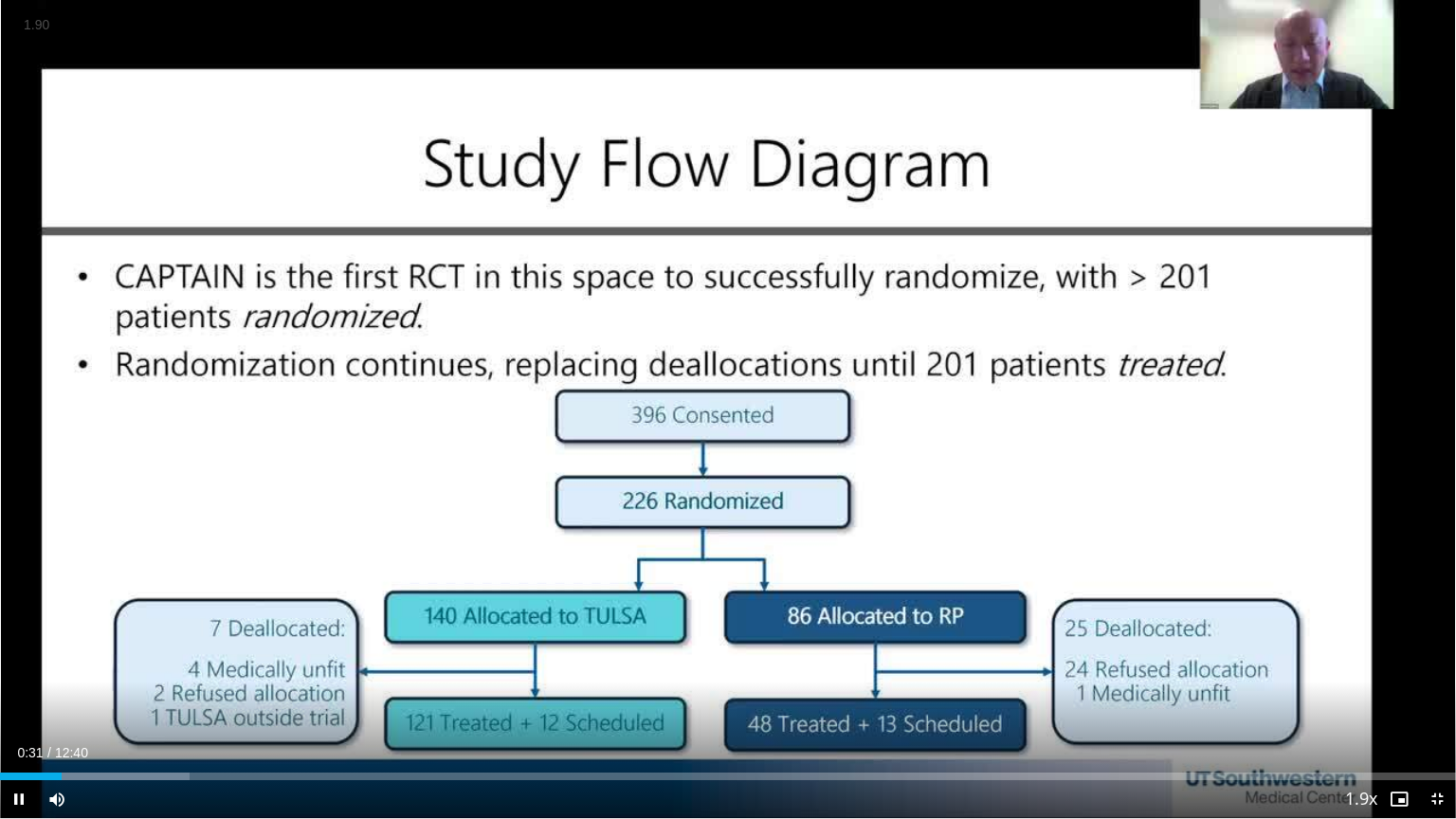click on "−" at bounding box center (0, 0) 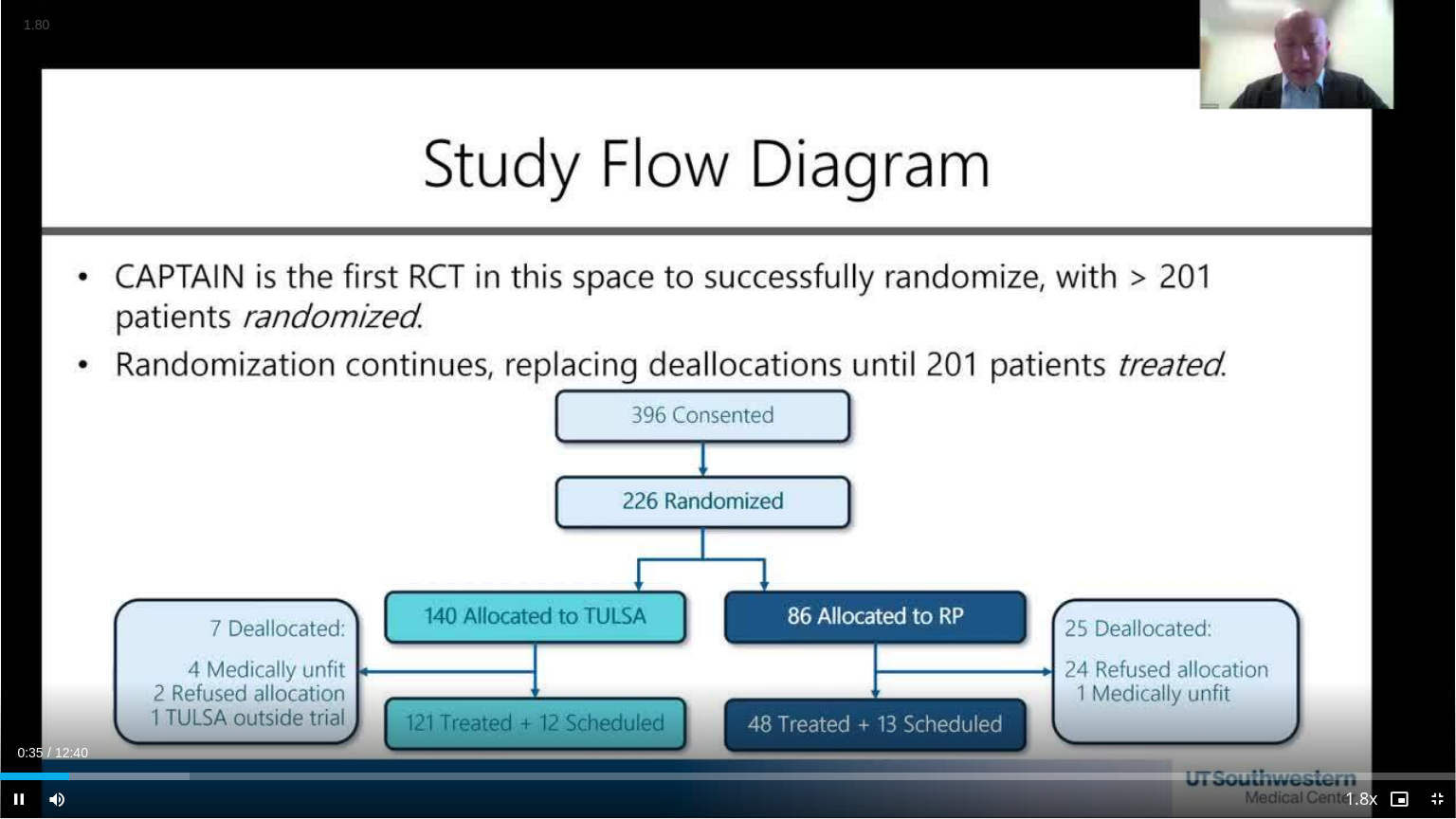 type 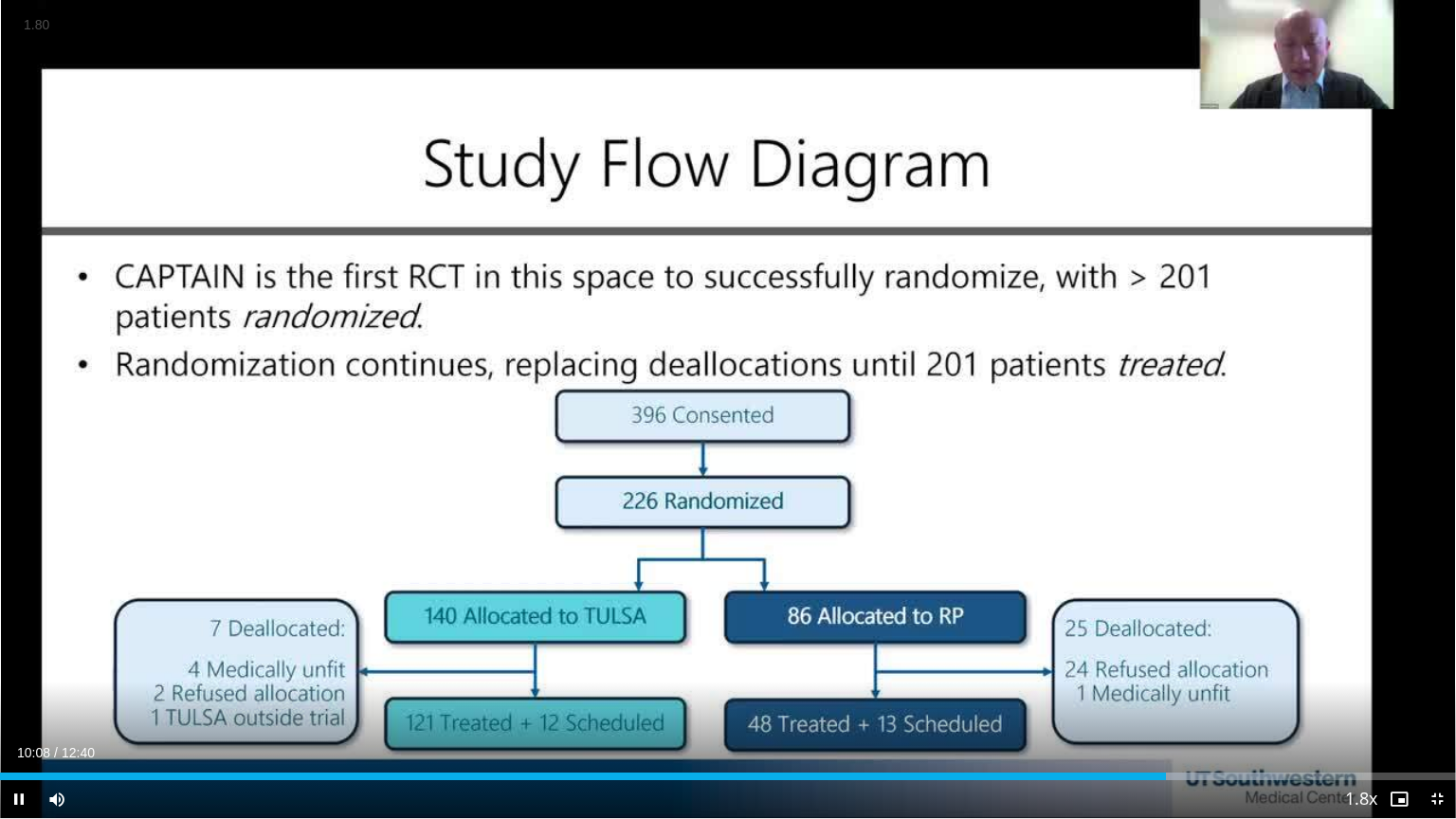 click on "+" at bounding box center (0, 0) 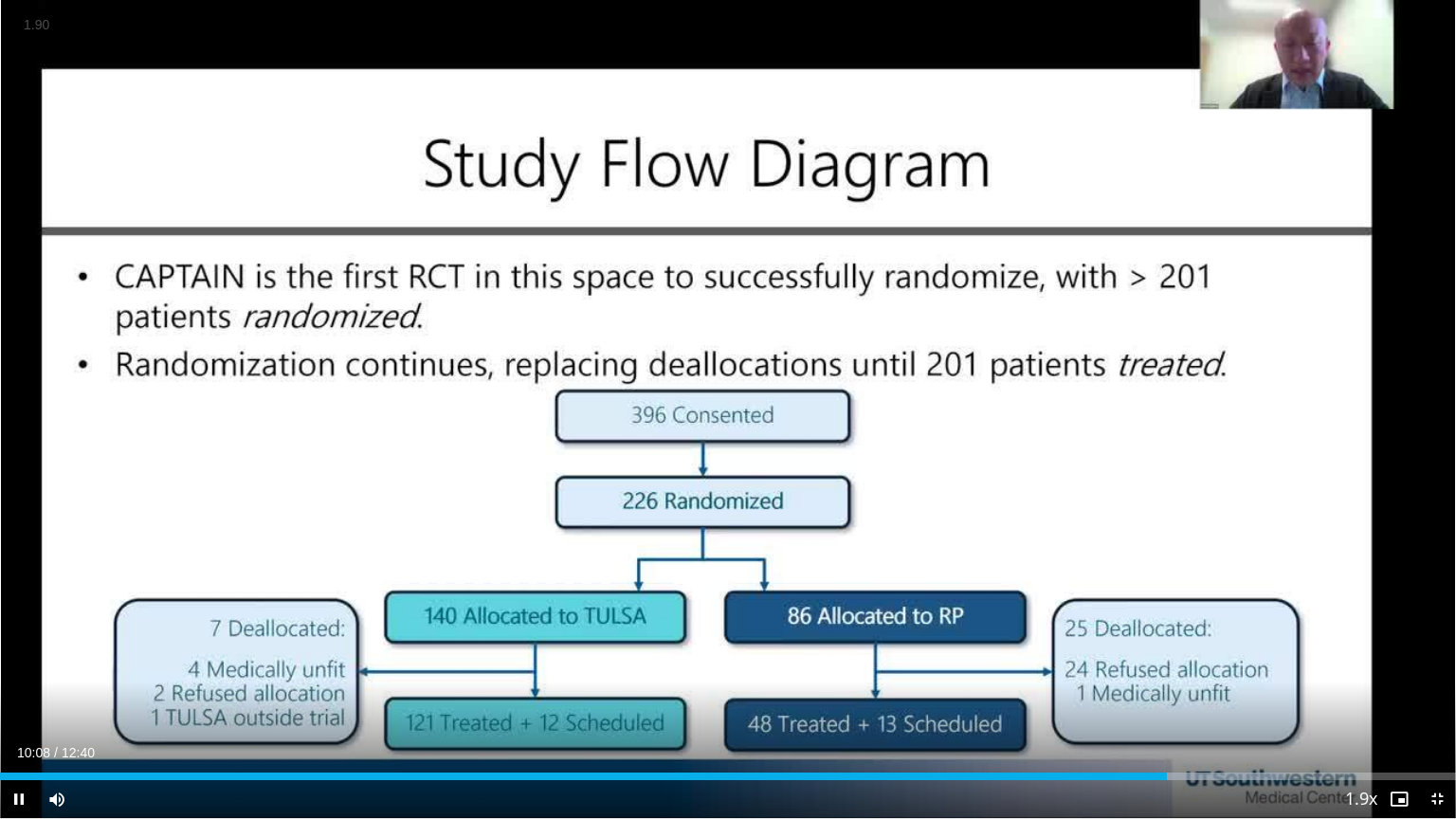 click on "+" at bounding box center [0, 0] 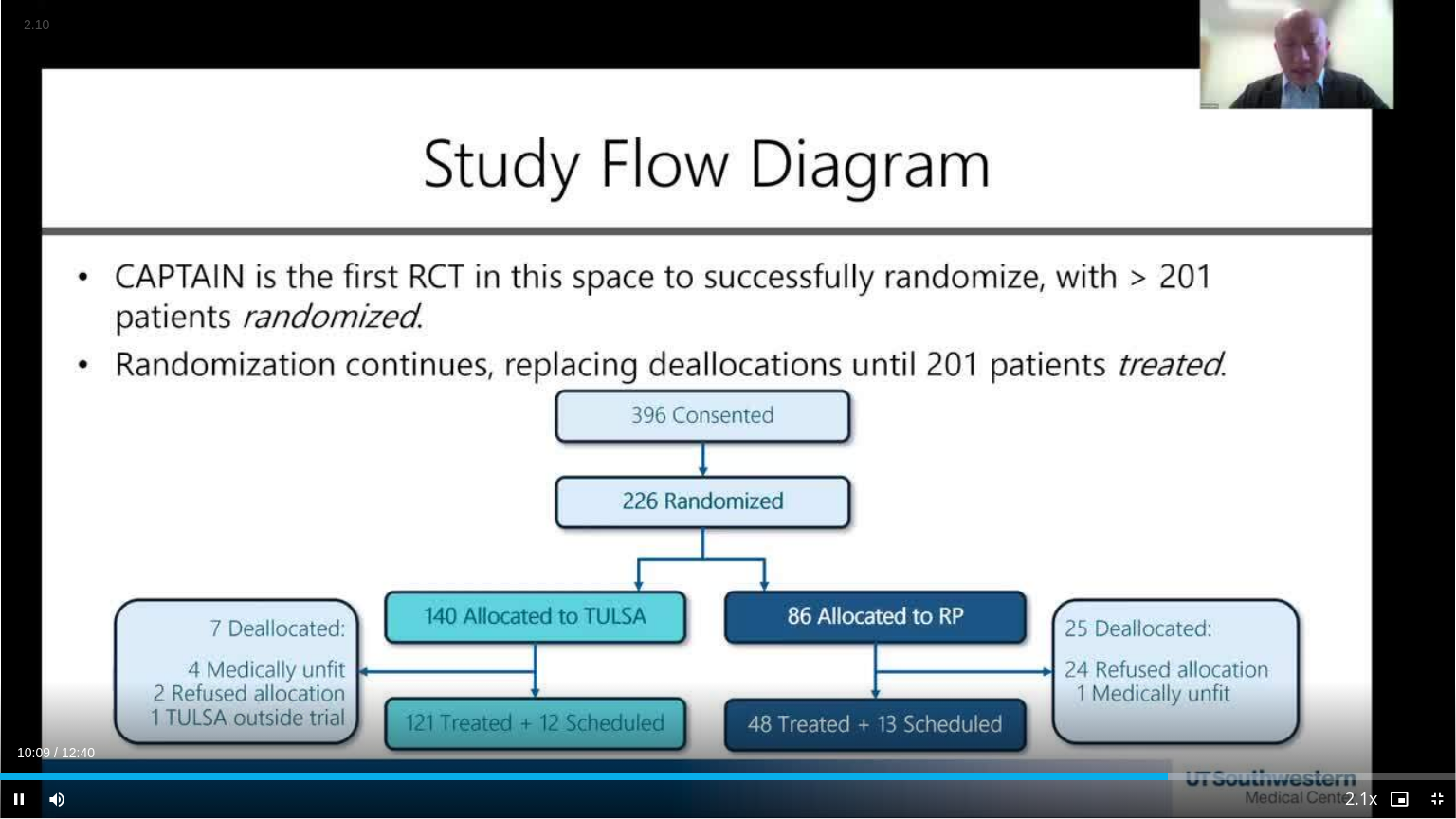 click on "+" at bounding box center [0, 0] 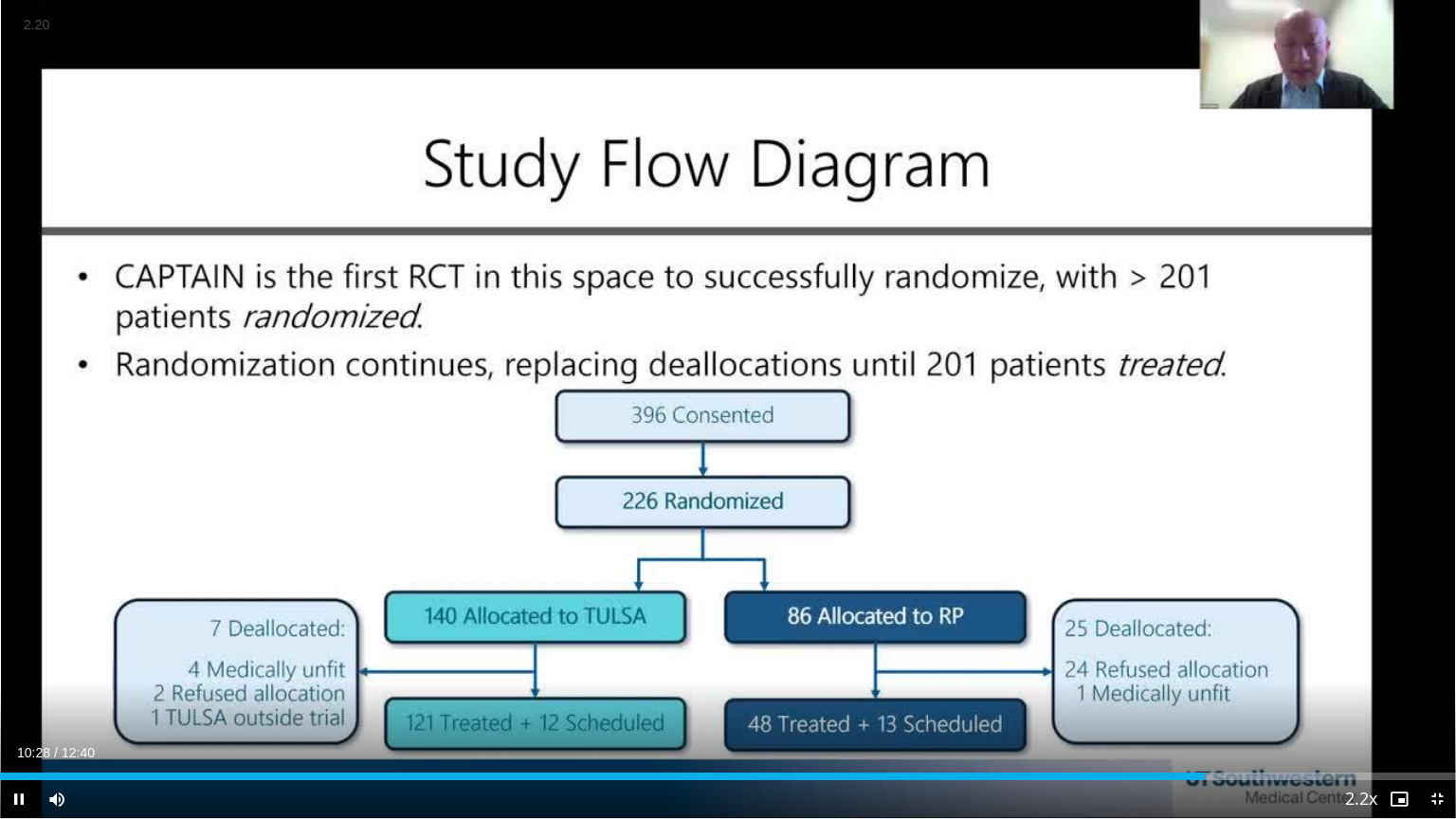 click on "+" at bounding box center [0, 0] 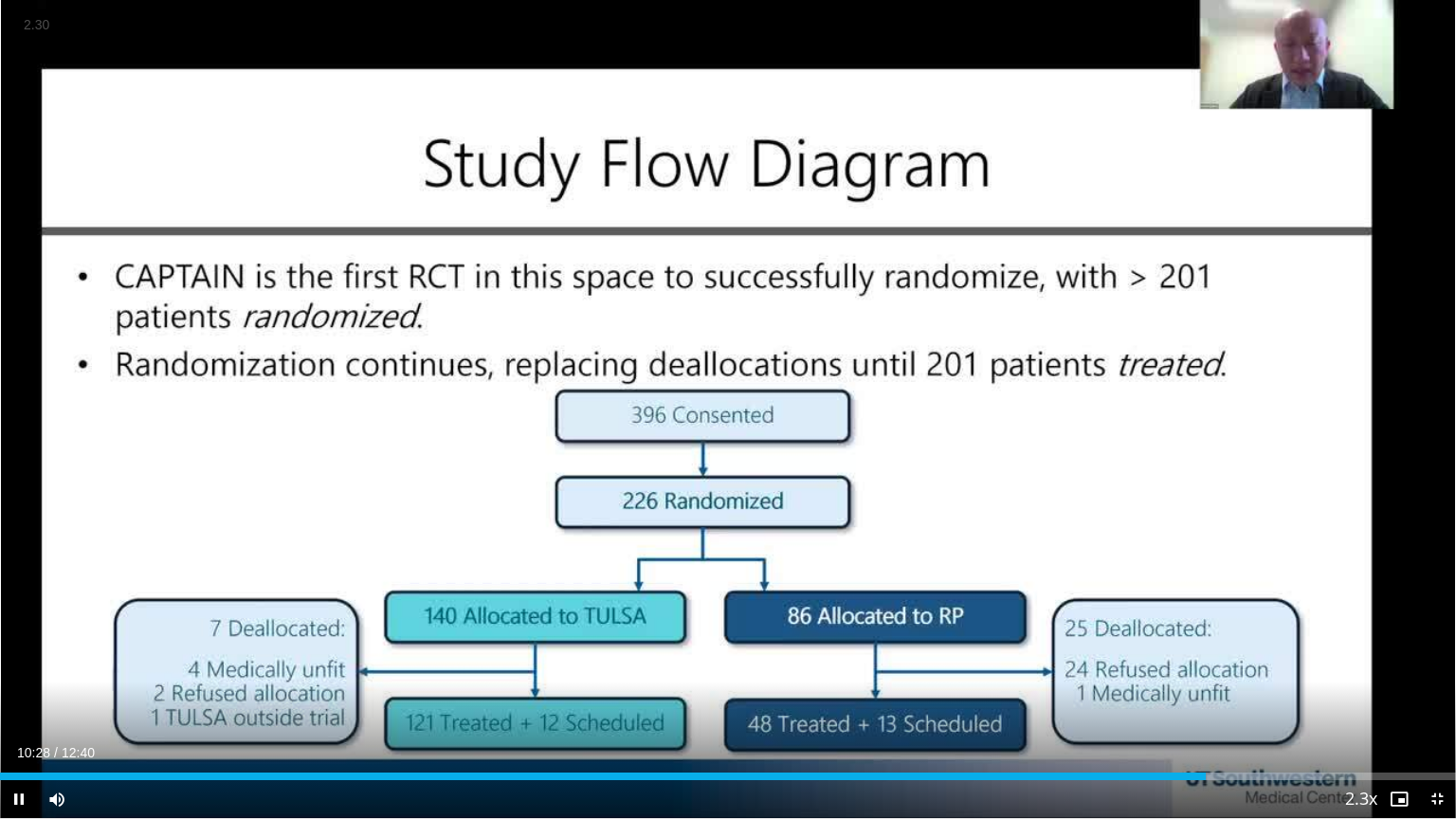 click on "+" at bounding box center (0, 0) 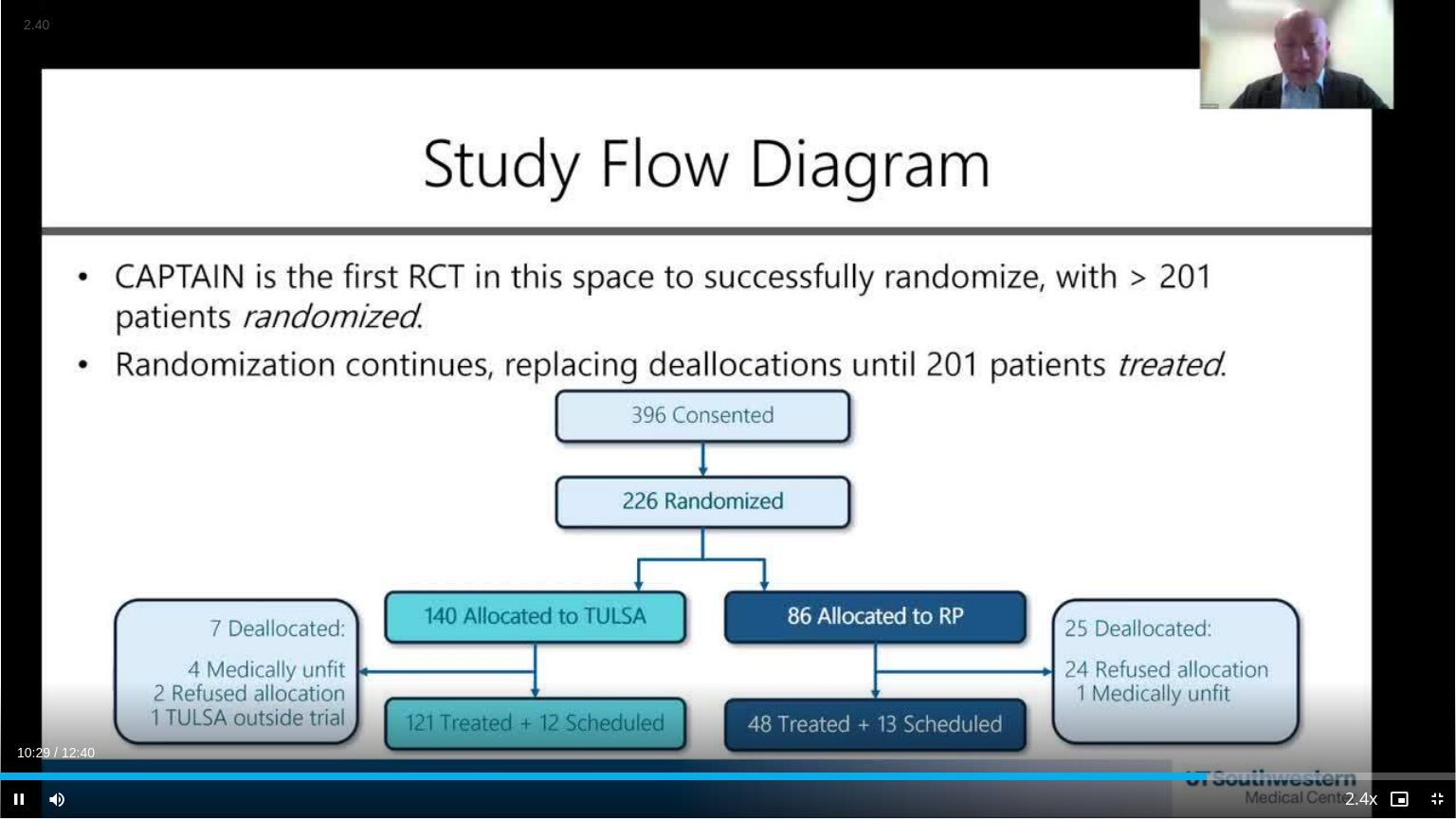 click on "+" at bounding box center (0, 0) 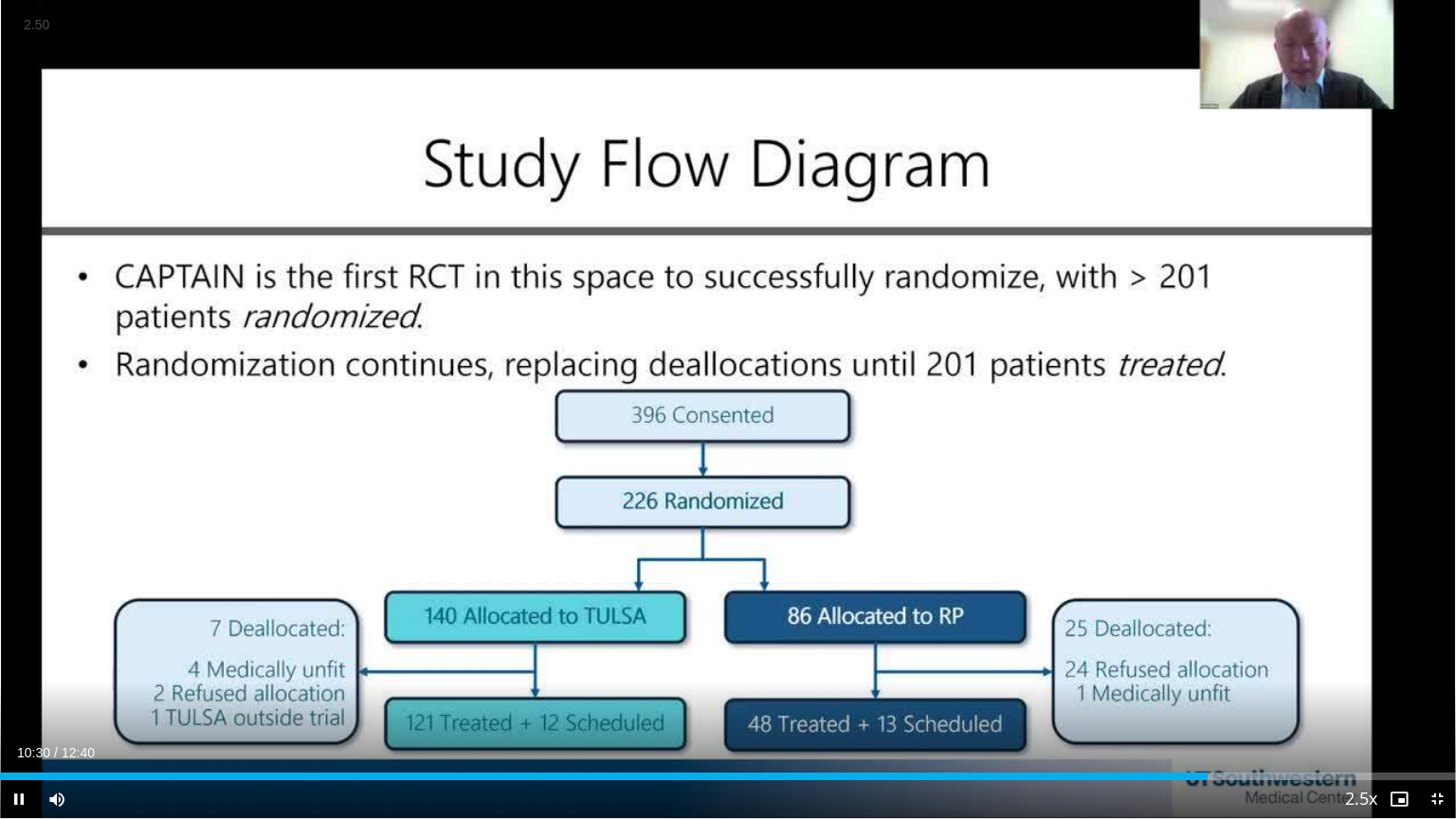 click on "+" at bounding box center [0, 0] 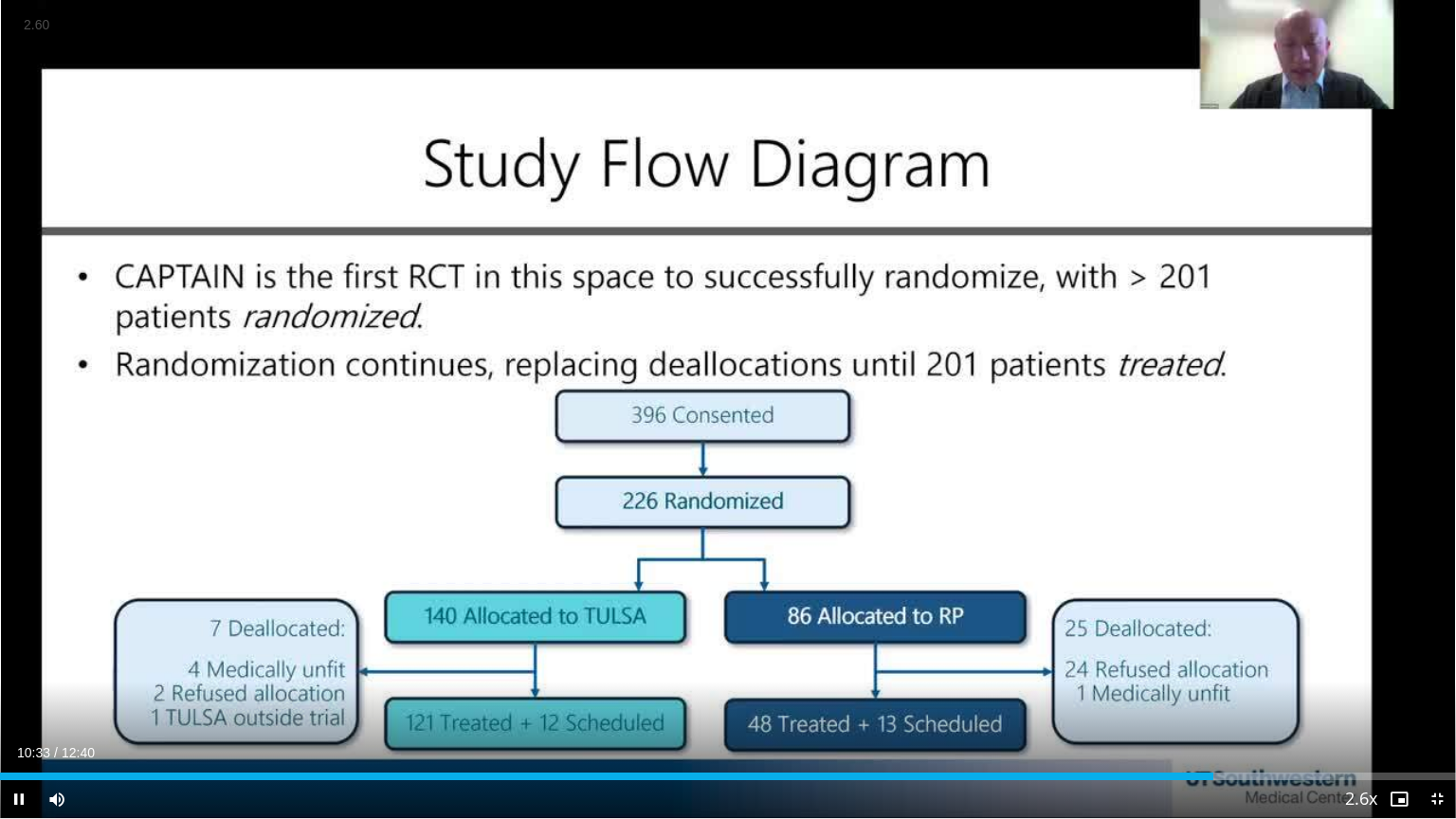click on "+" at bounding box center (0, 0) 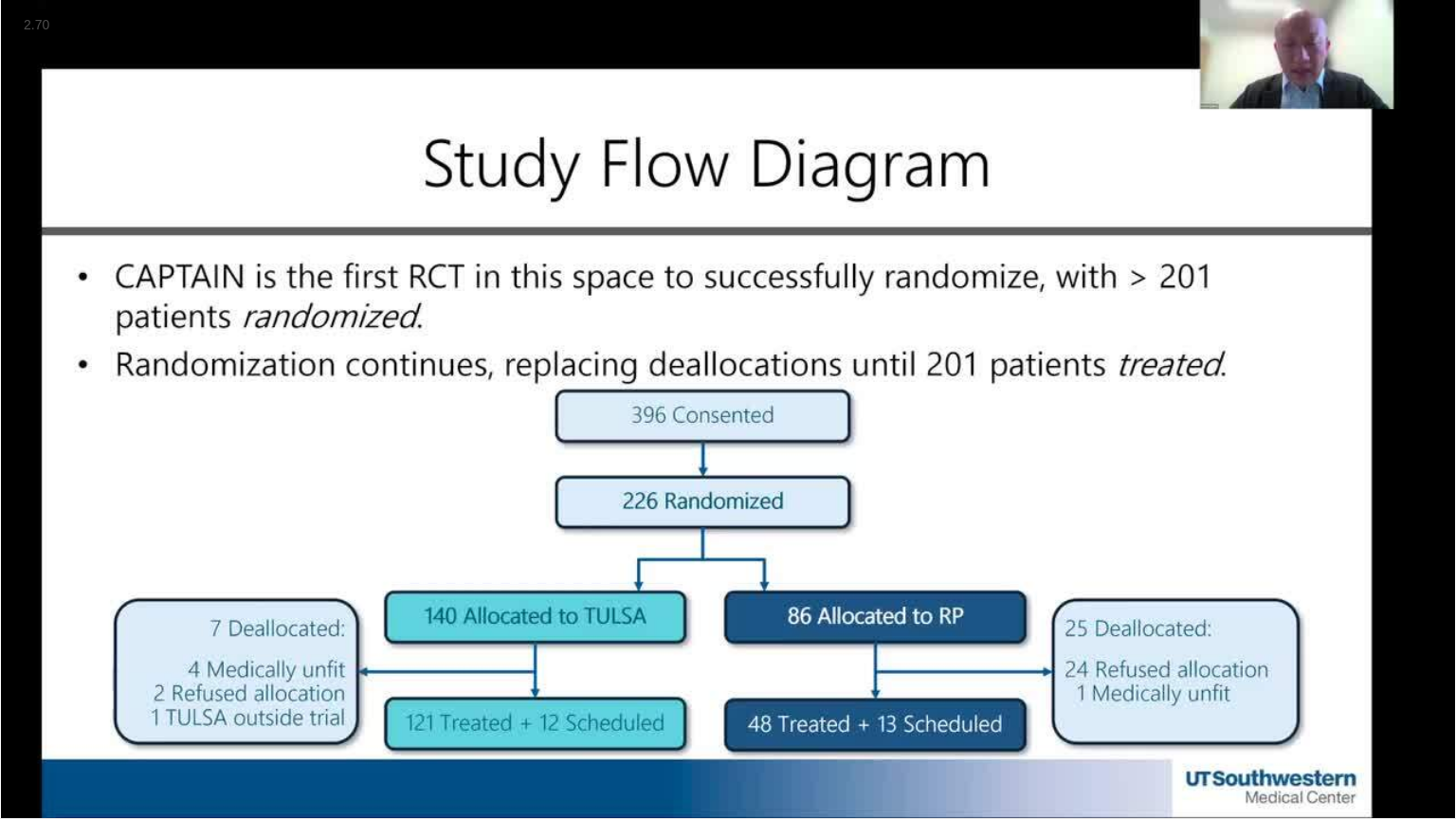 click on "+" at bounding box center [0, 0] 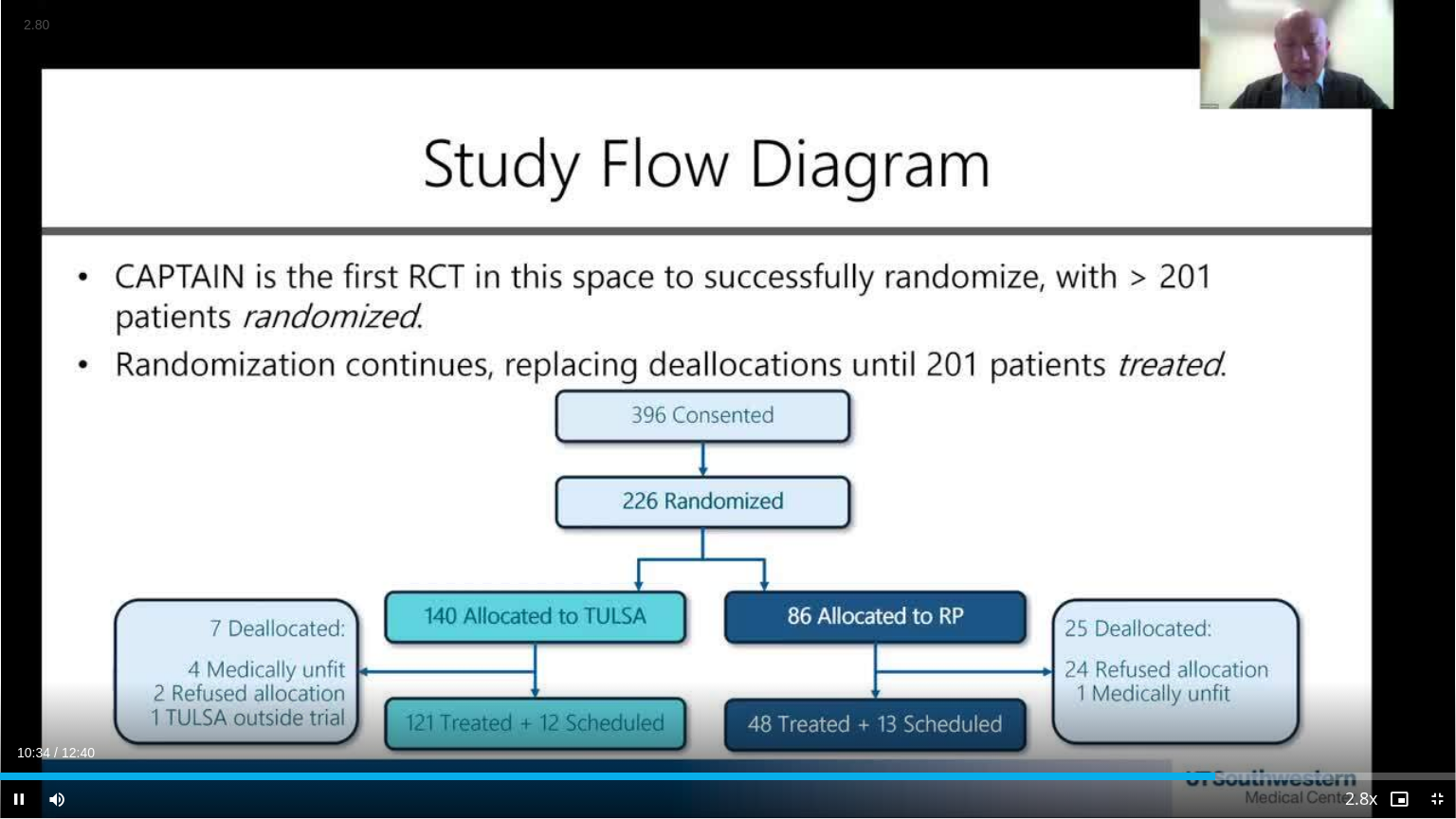 click on "+" at bounding box center [0, 0] 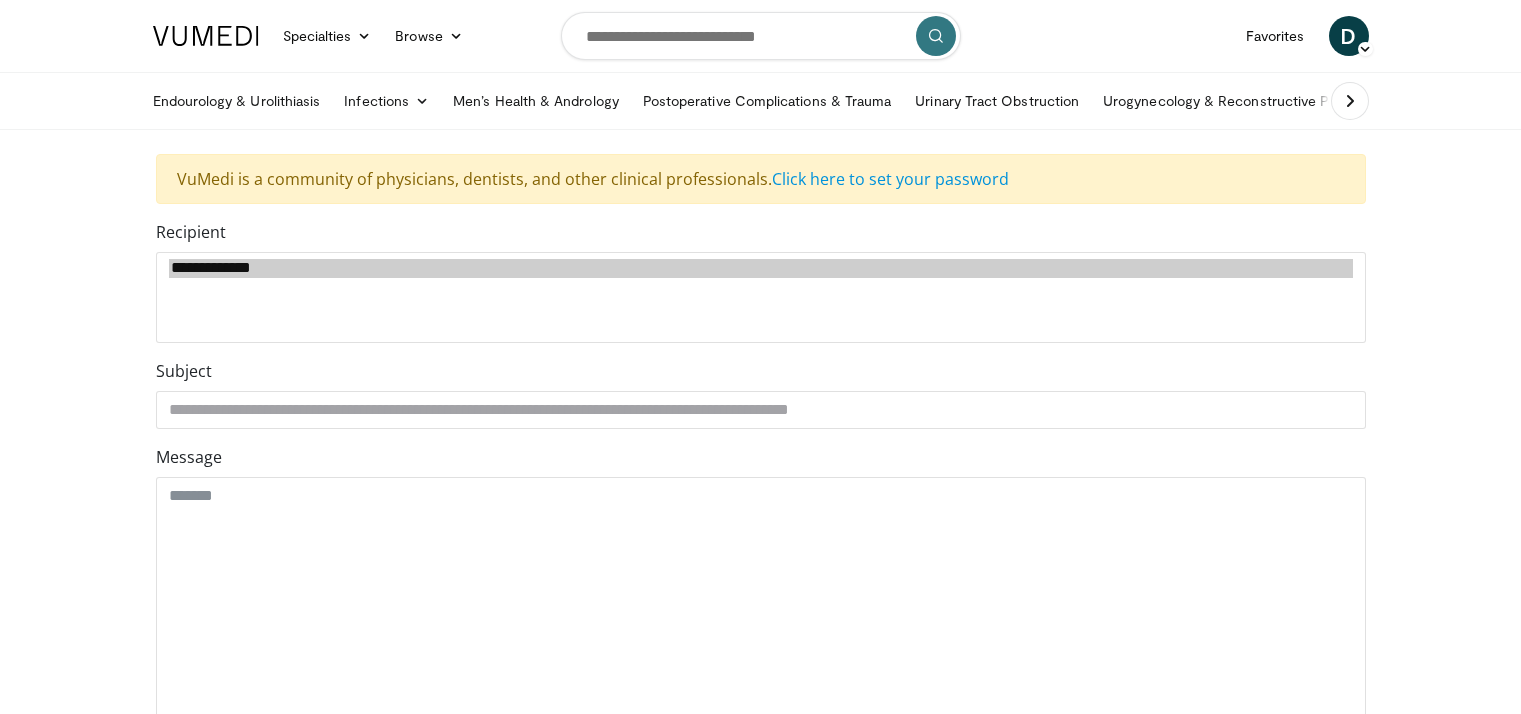 scroll, scrollTop: 0, scrollLeft: 0, axis: both 